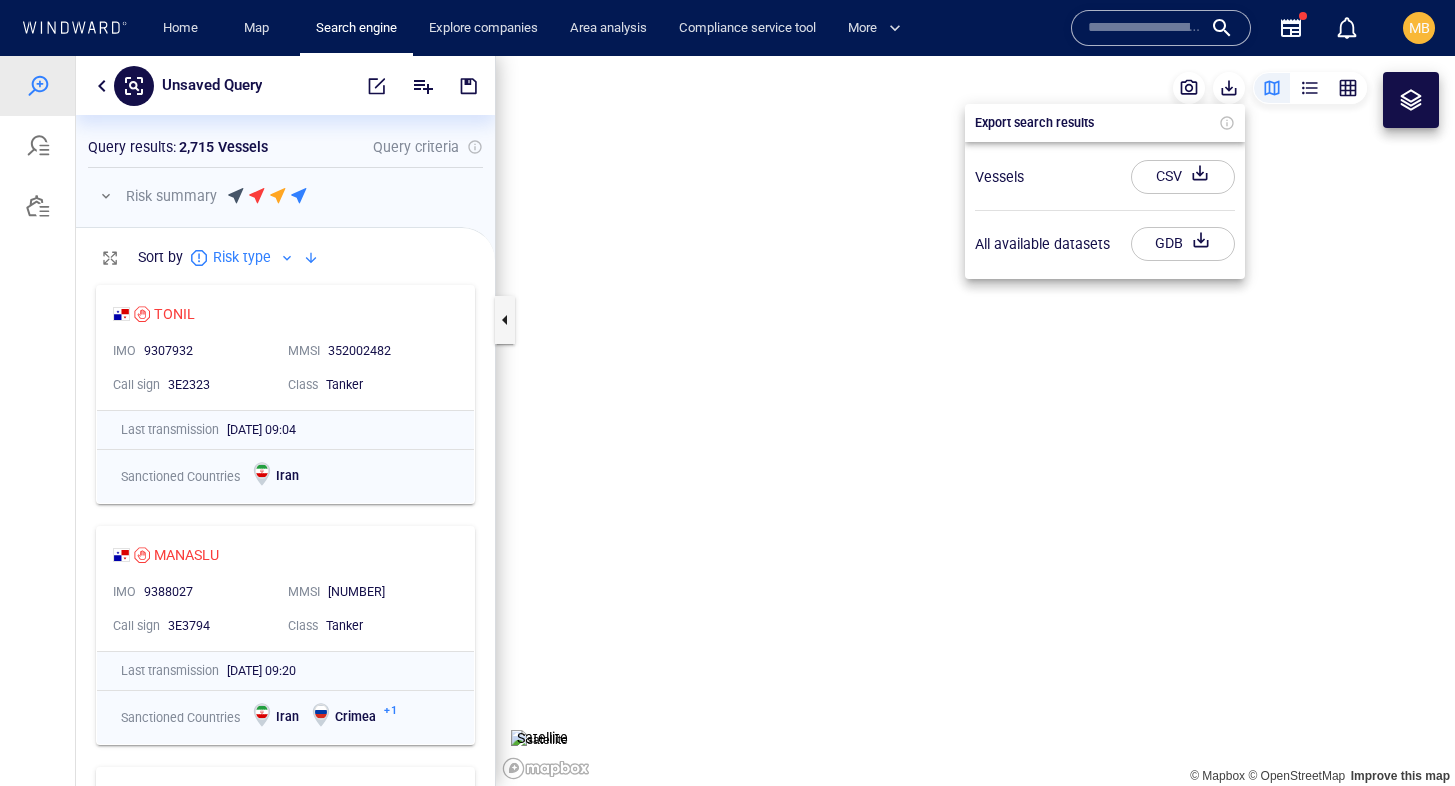 scroll, scrollTop: 0, scrollLeft: 0, axis: both 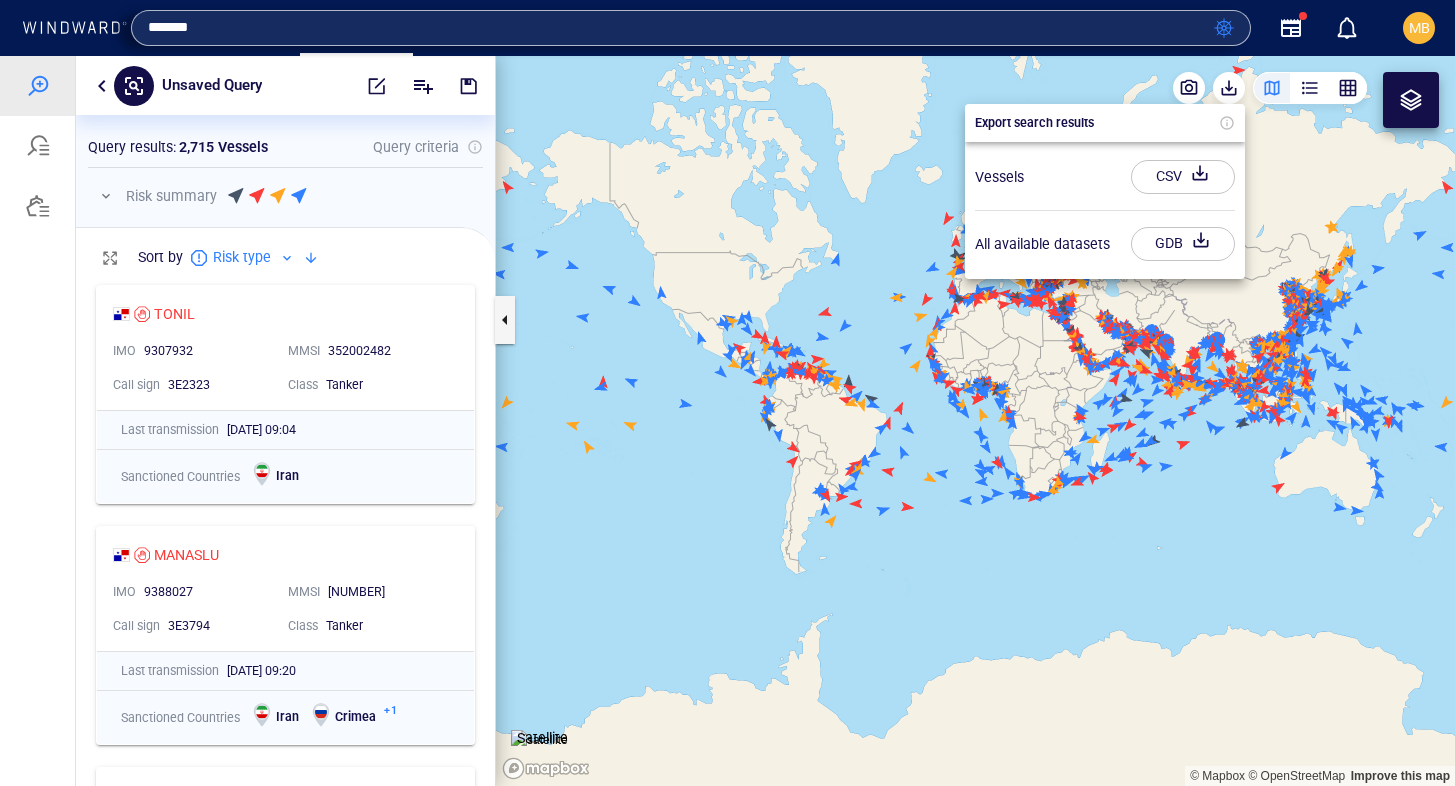 type on "*******" 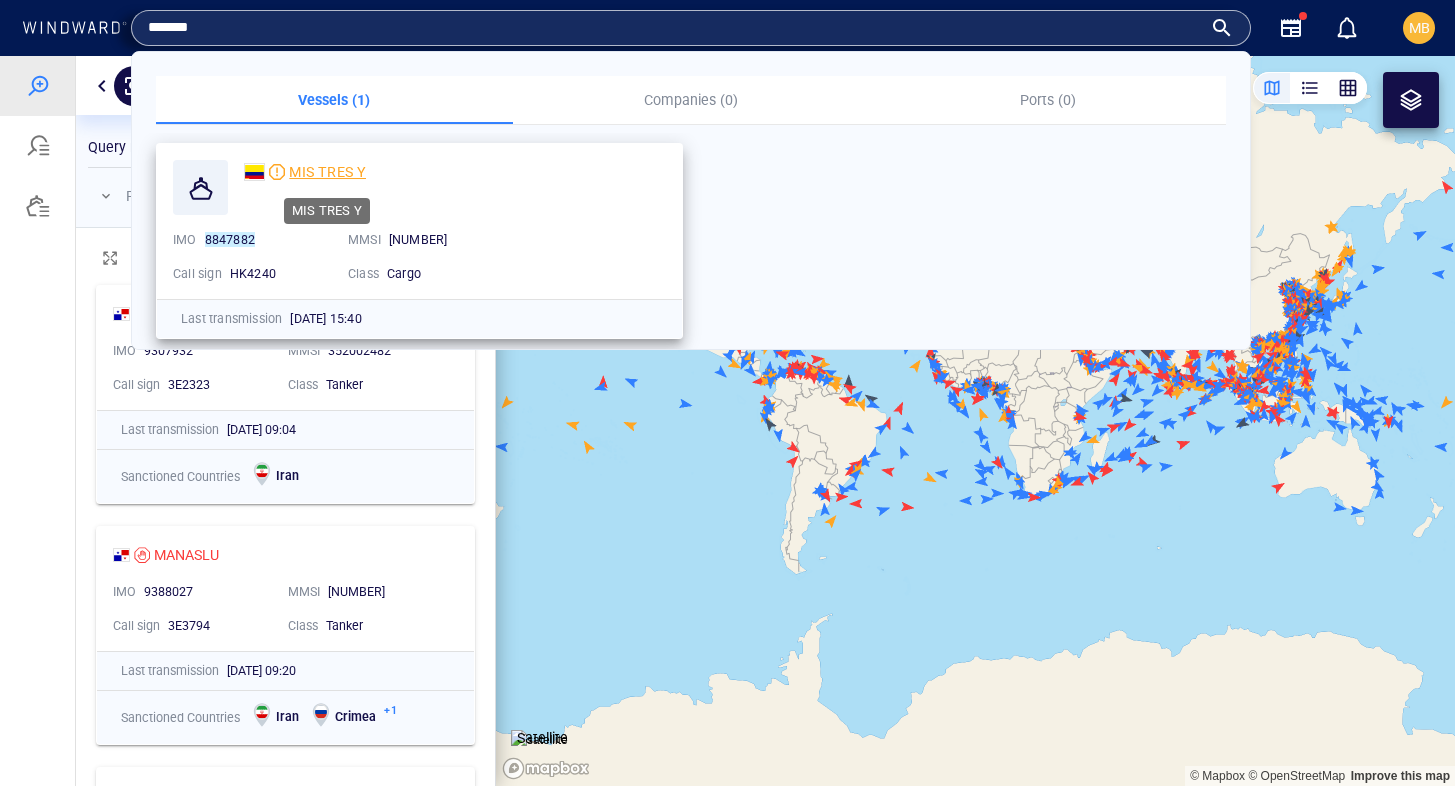 click on "MIS TRES Y" at bounding box center [327, 172] 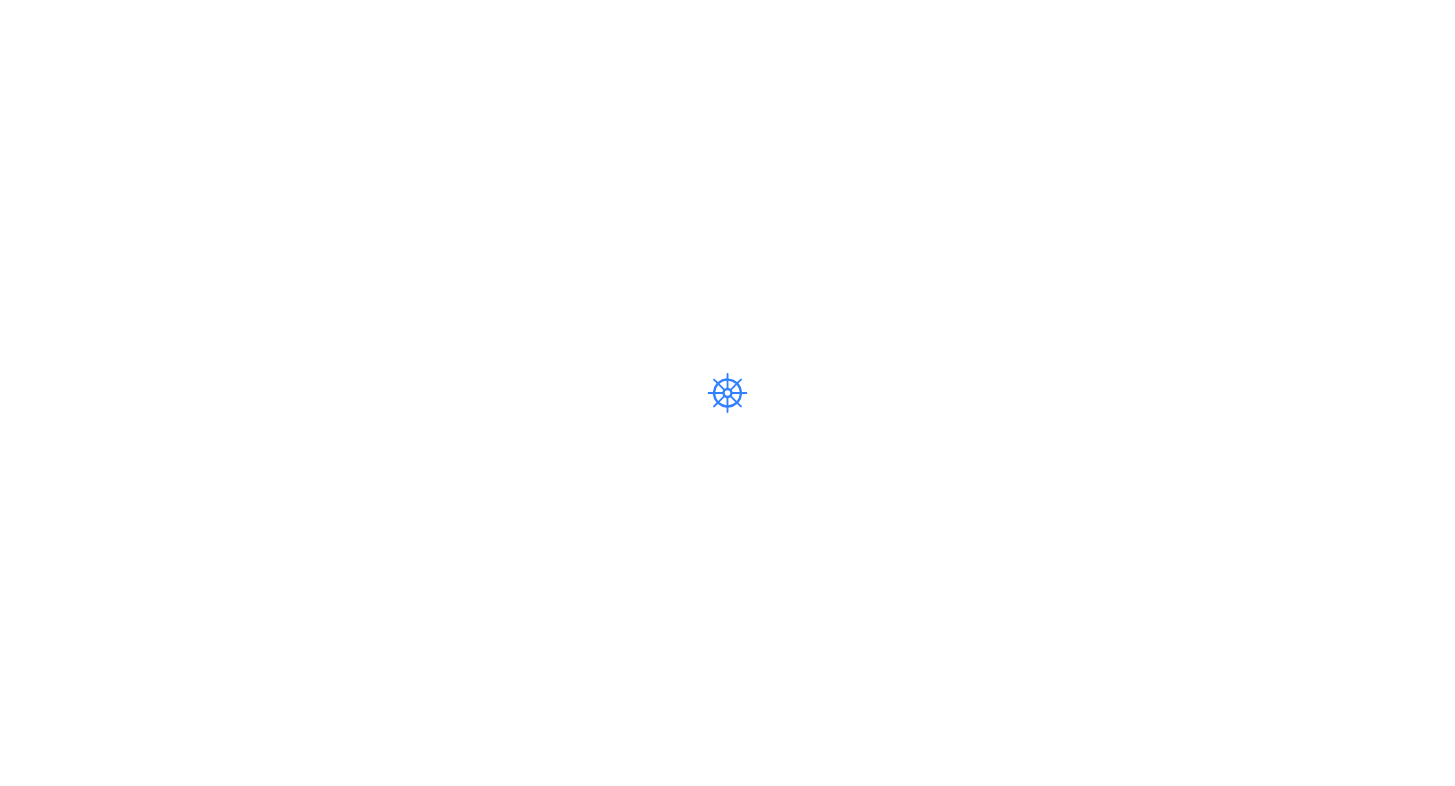 scroll, scrollTop: 0, scrollLeft: 0, axis: both 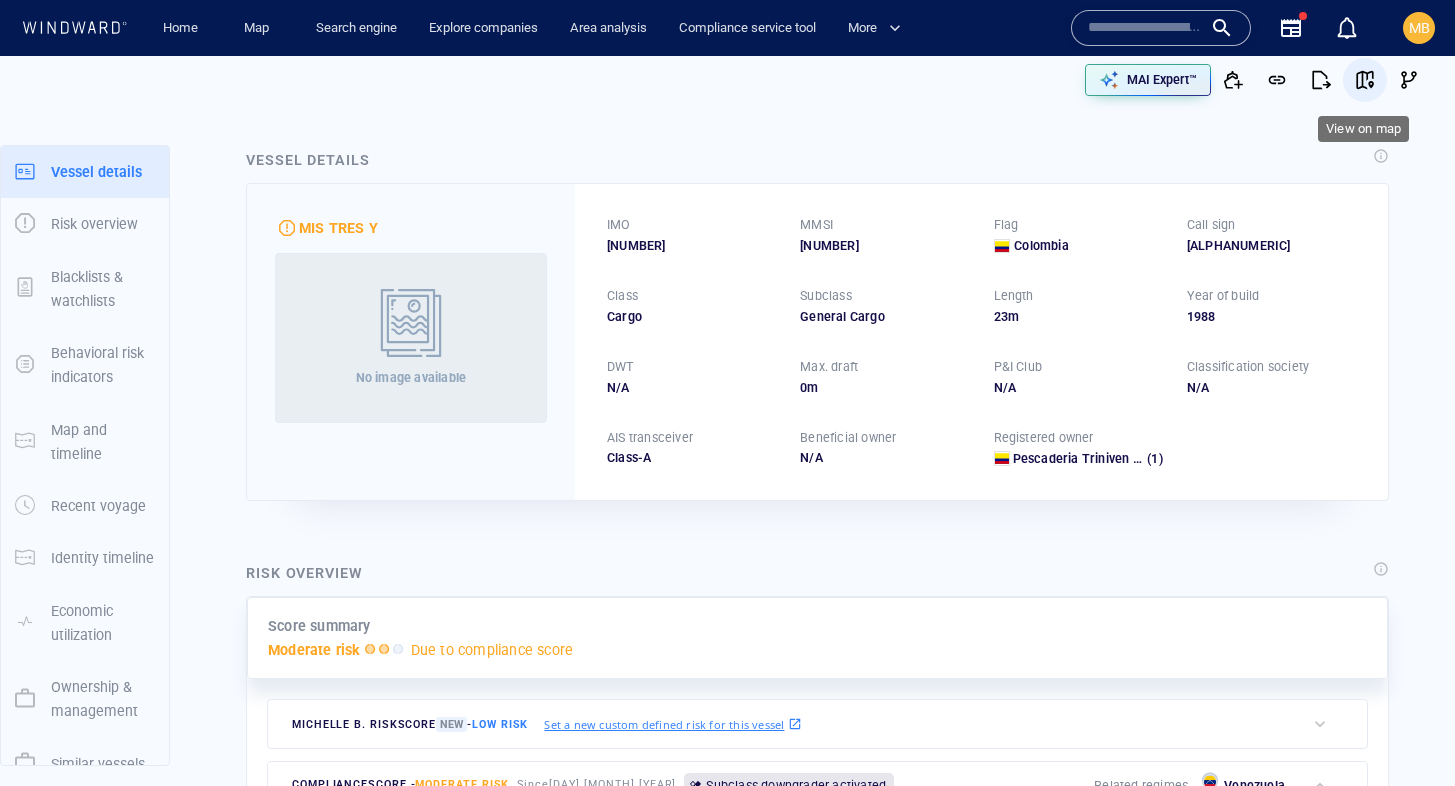click at bounding box center [1365, 80] 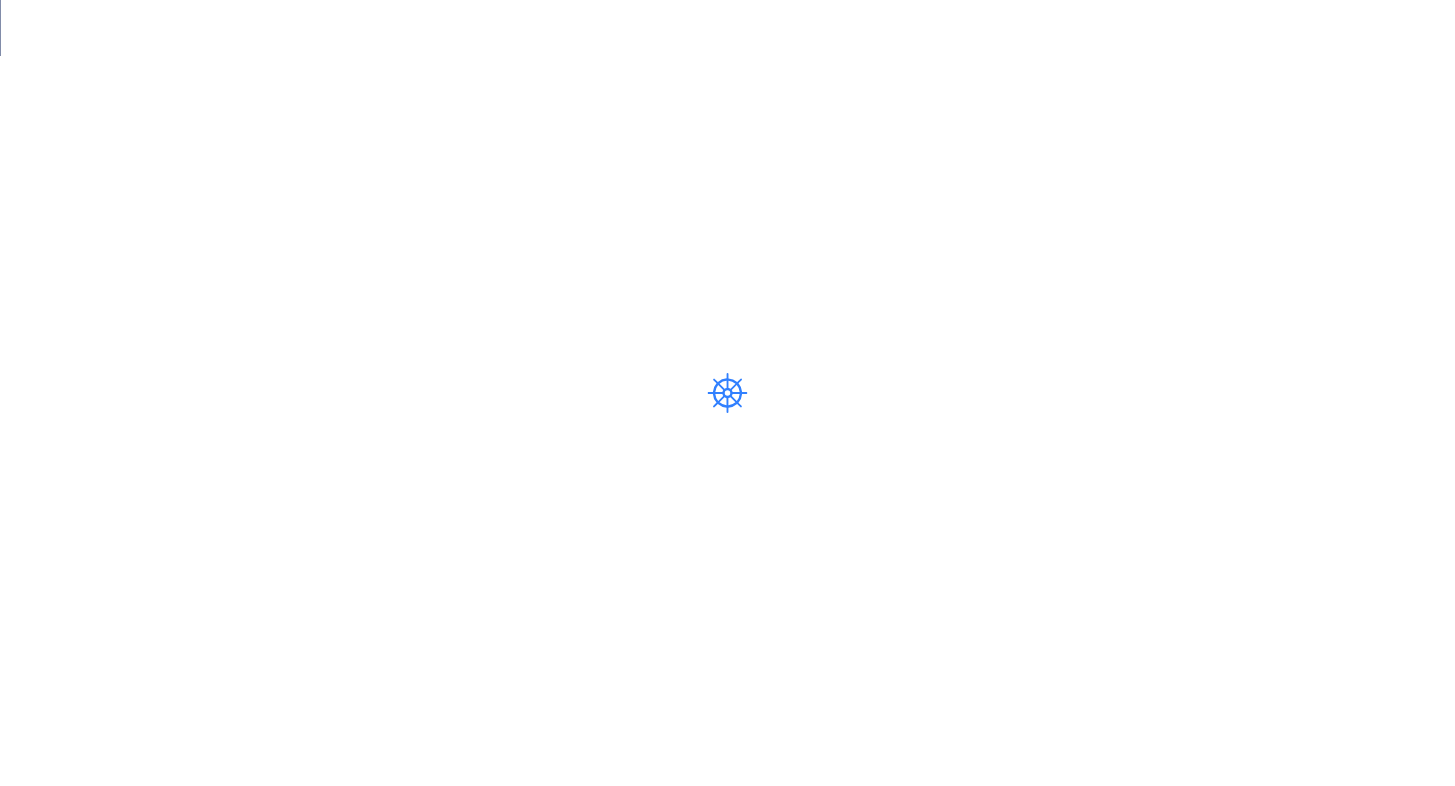 scroll, scrollTop: 0, scrollLeft: 0, axis: both 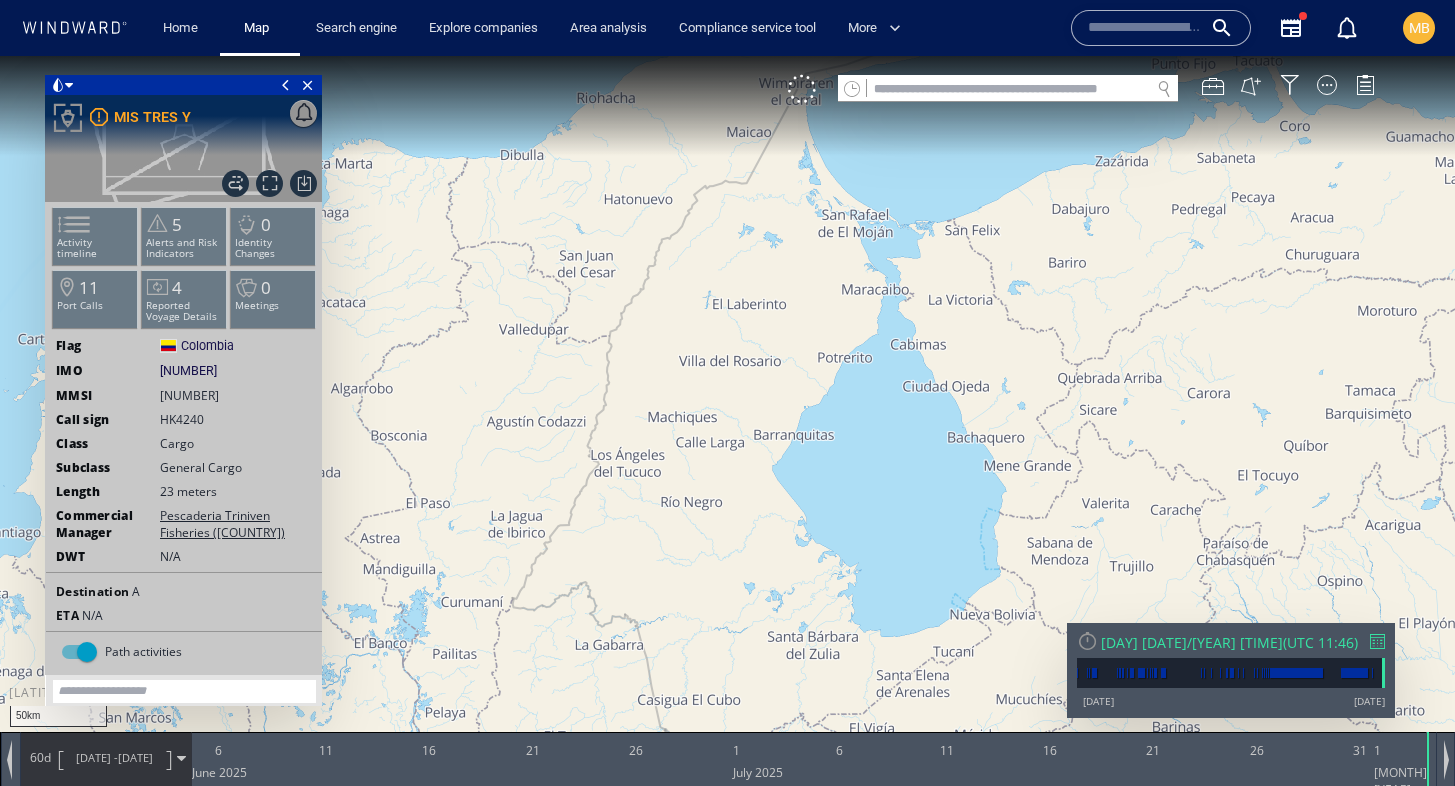 drag, startPoint x: 864, startPoint y: 222, endPoint x: 825, endPoint y: 369, distance: 152.0855 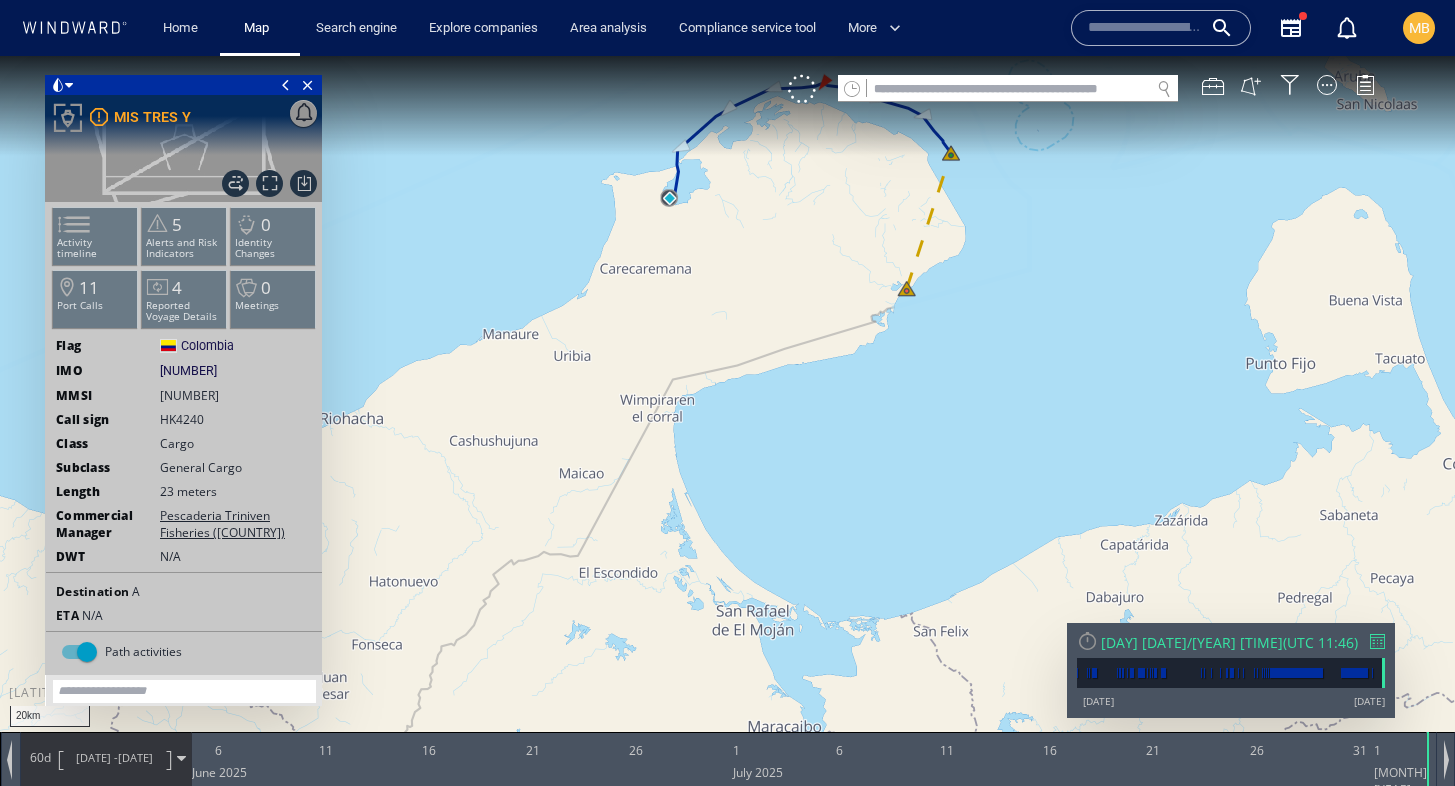 drag, startPoint x: 845, startPoint y: 260, endPoint x: 805, endPoint y: 355, distance: 103.077644 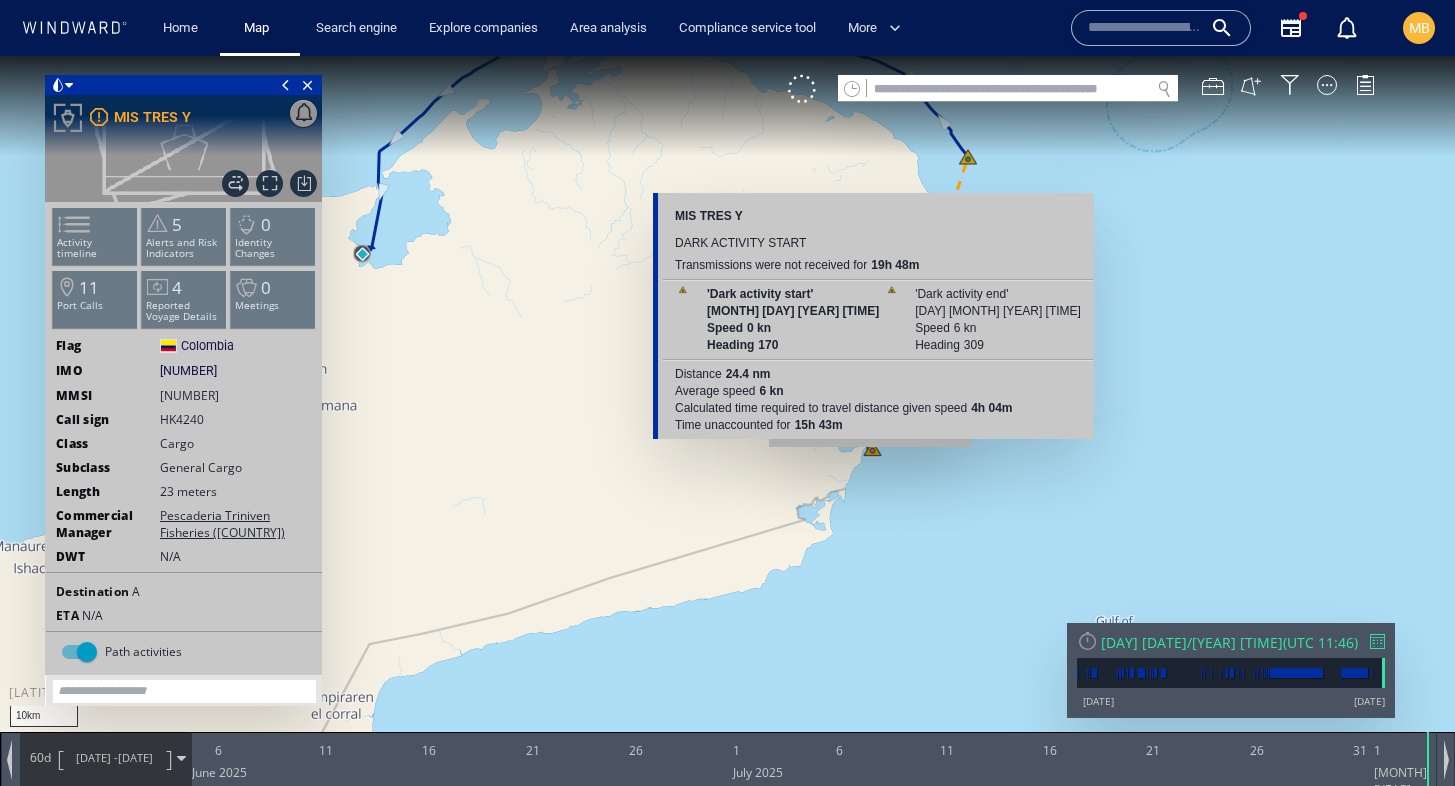 click at bounding box center (727, 411) 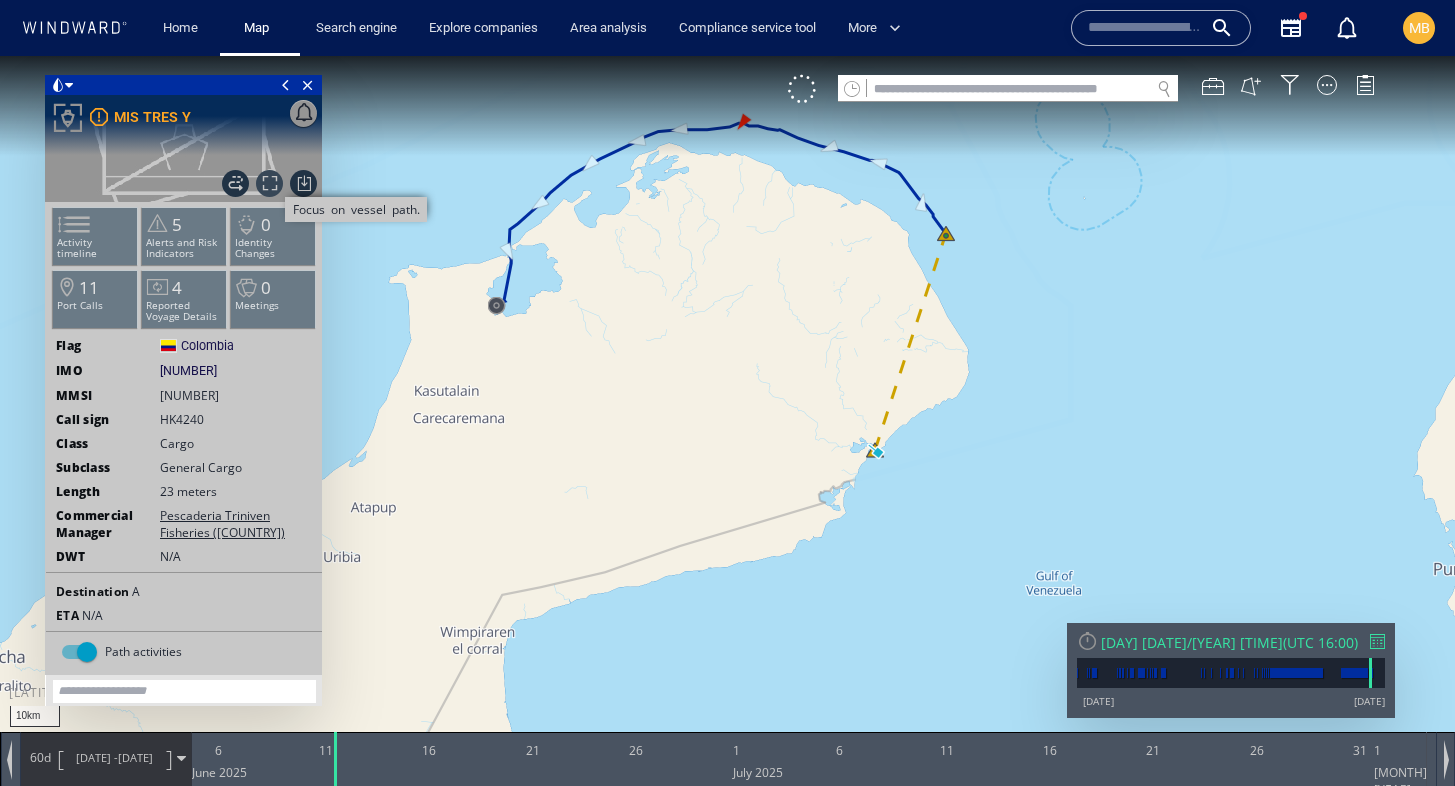 click on "Focus on vessel path." at bounding box center (269, 183) 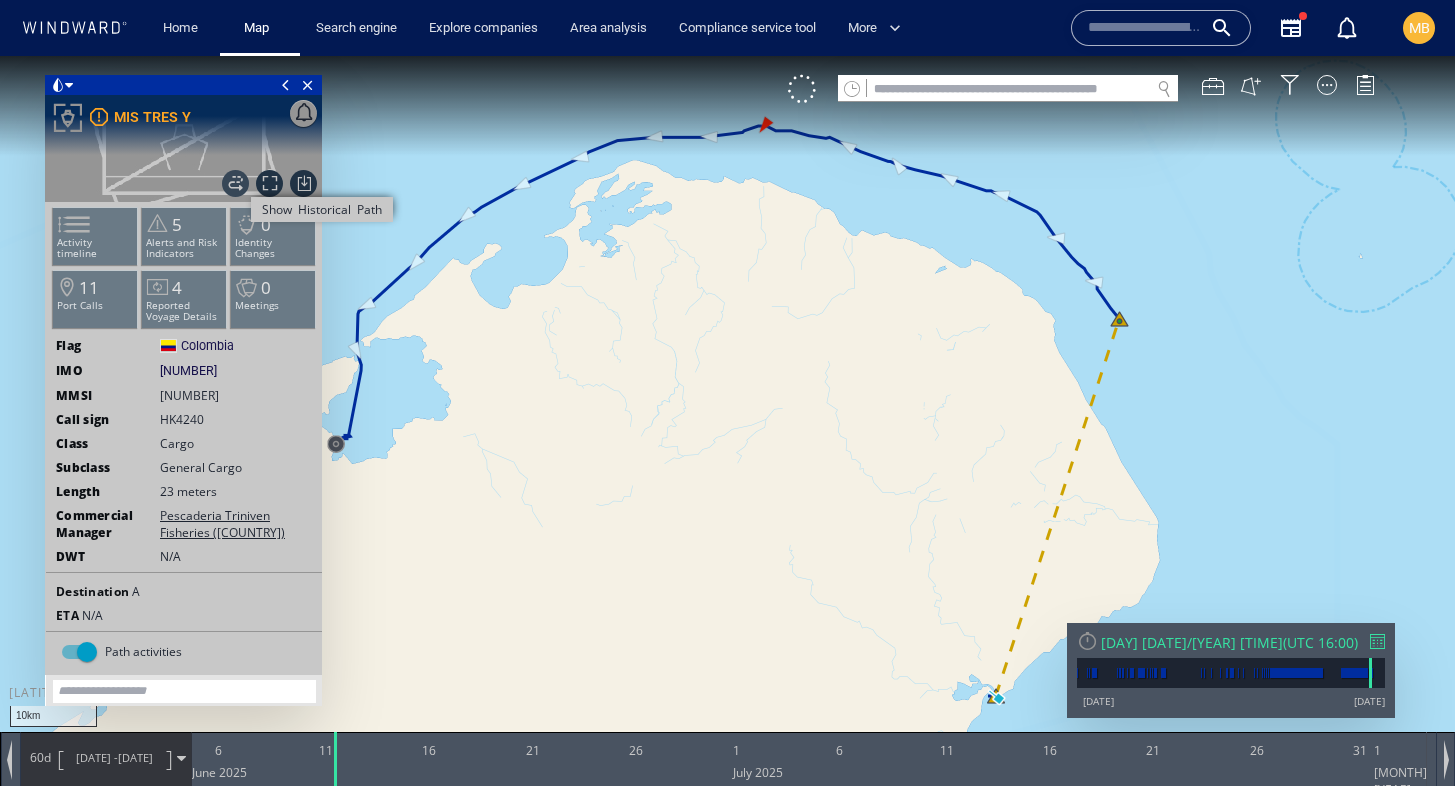 click on "Show Historical Path" at bounding box center [235, 183] 